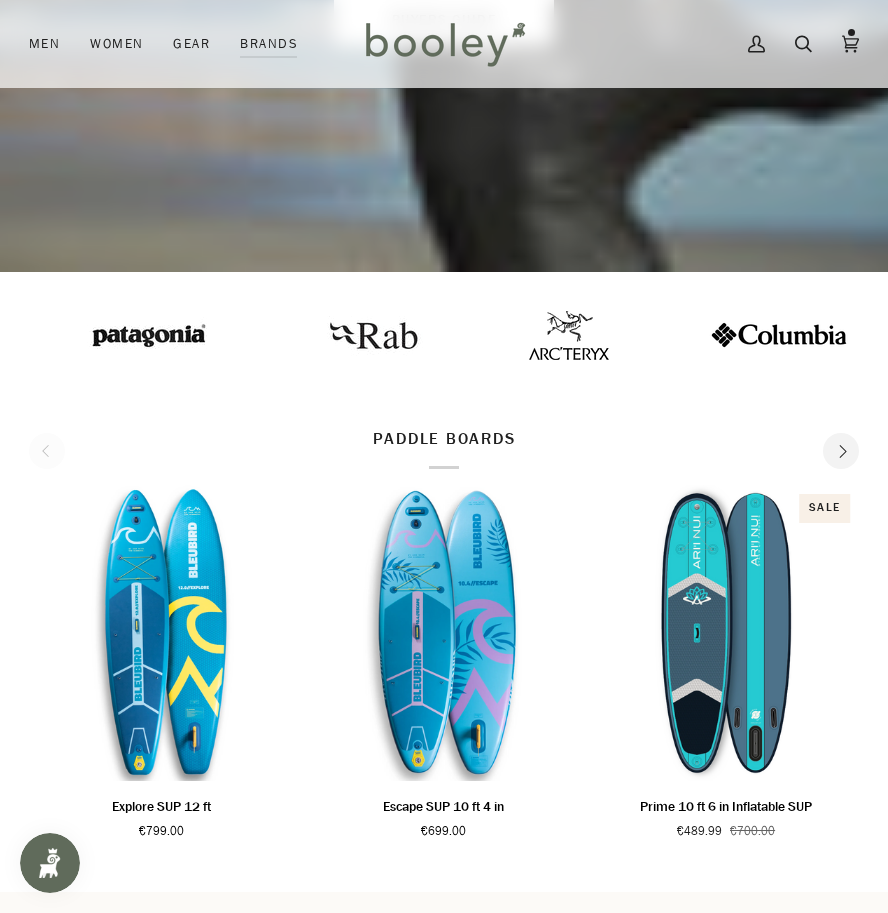 scroll, scrollTop: 400, scrollLeft: 0, axis: vertical 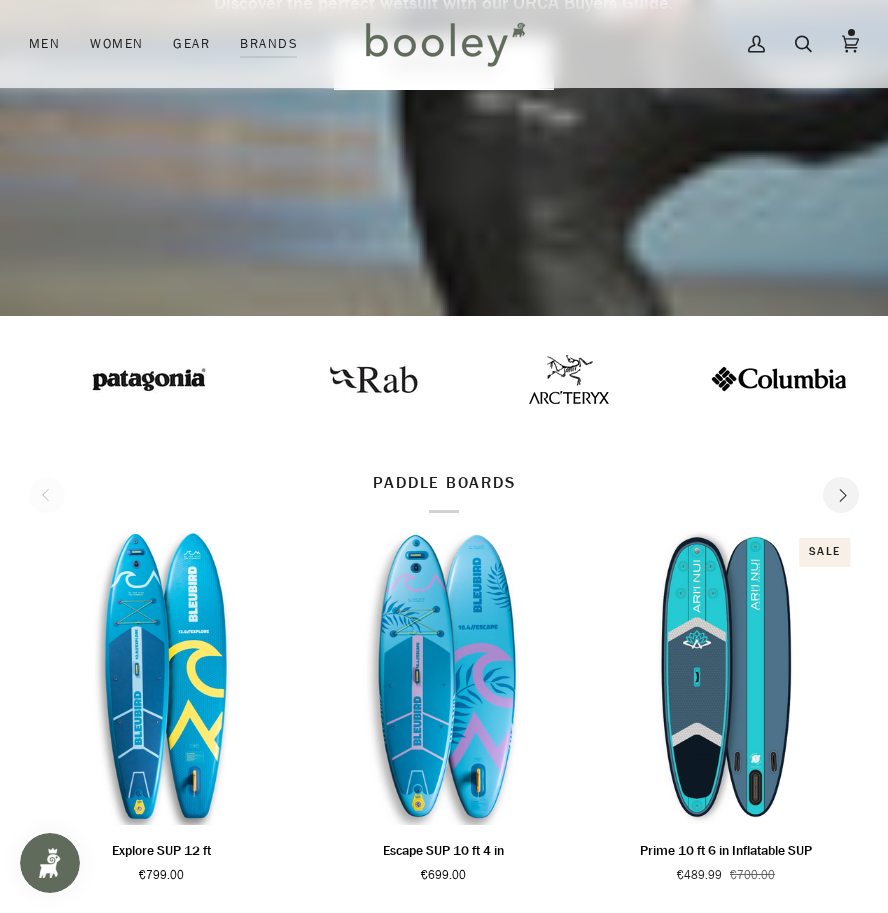 click at bounding box center (1392, 379) 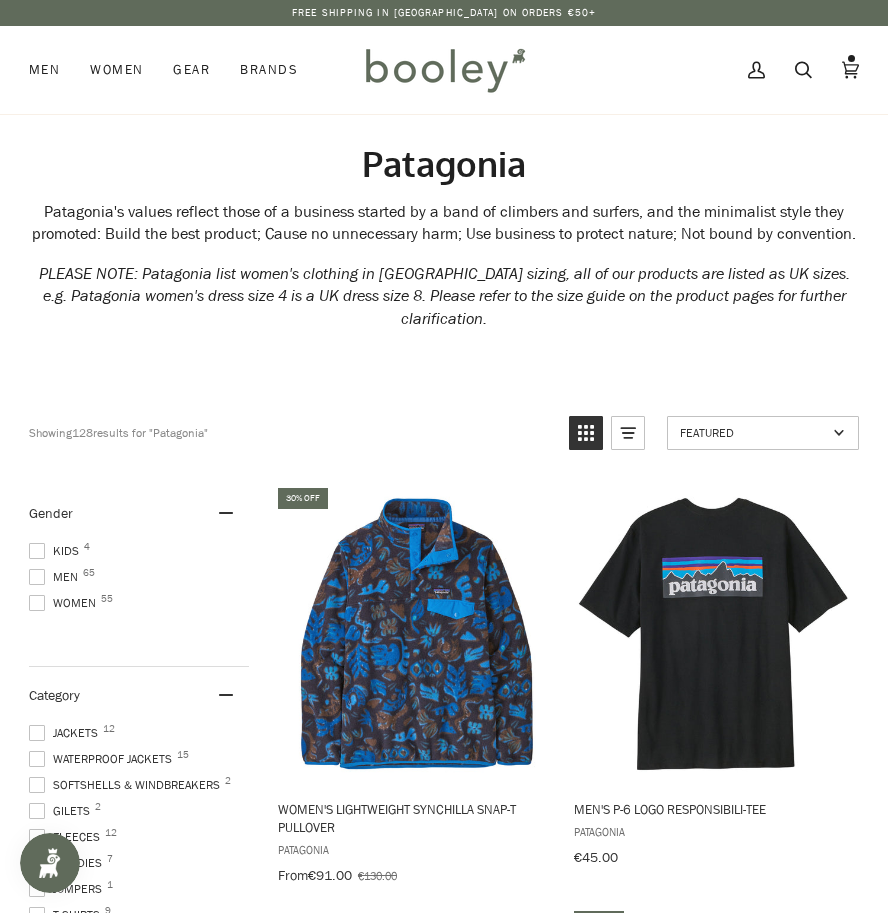 scroll, scrollTop: 0, scrollLeft: 0, axis: both 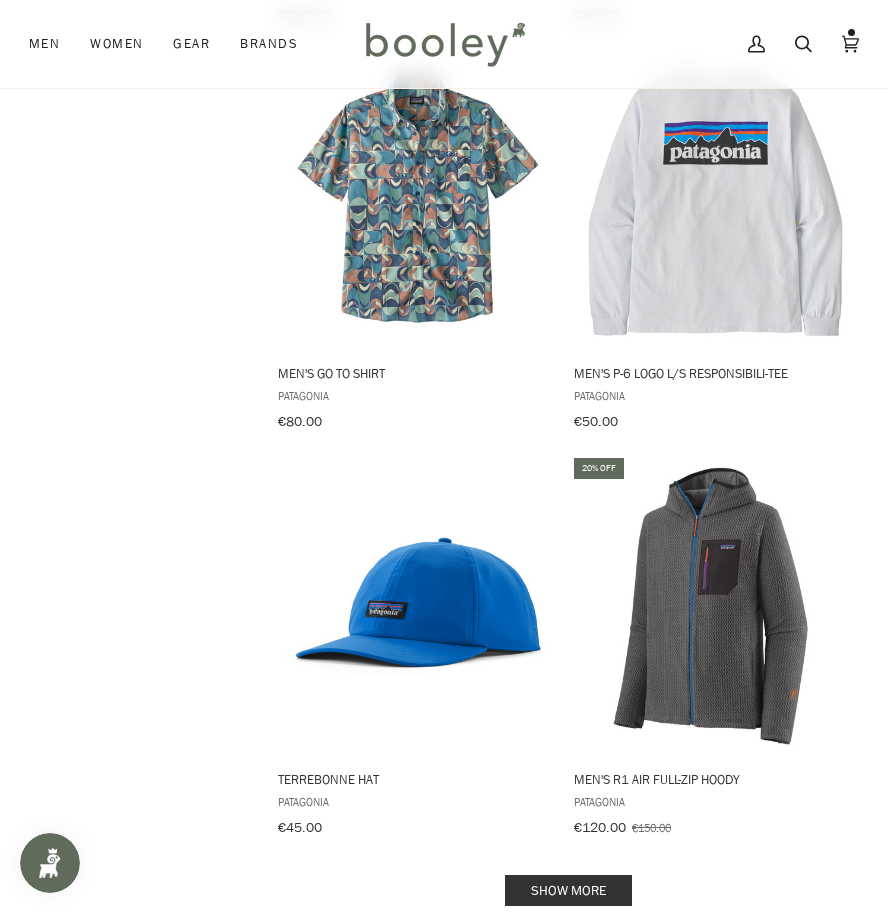 click on "Show more" at bounding box center [568, 890] 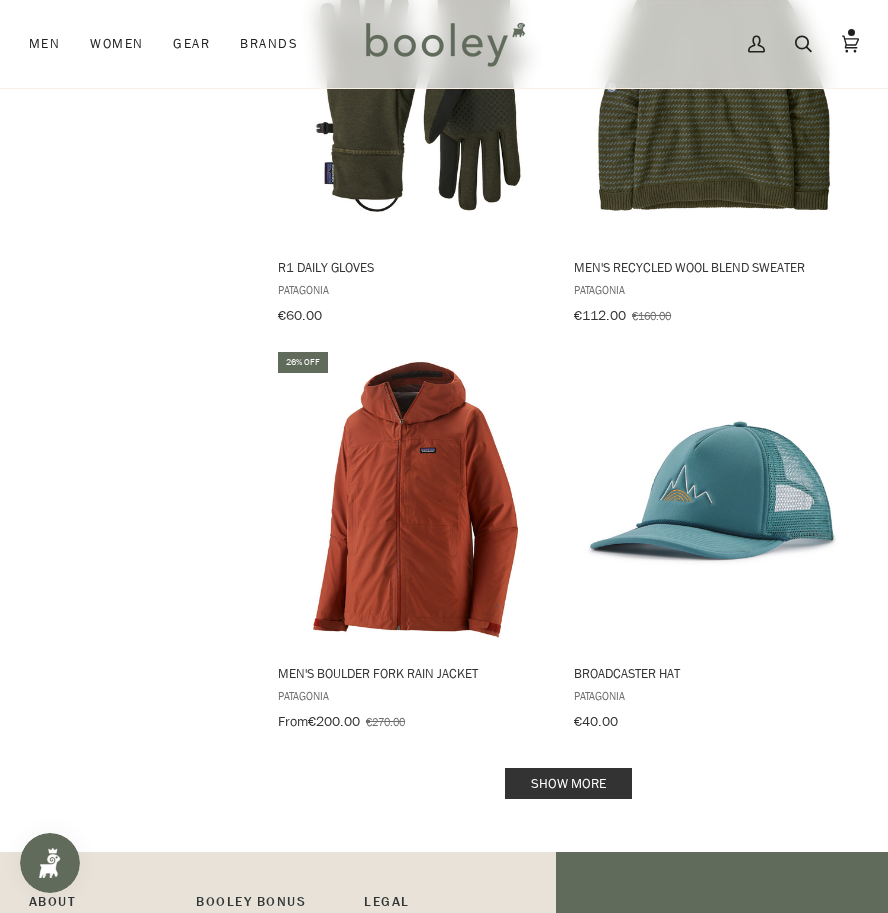 scroll, scrollTop: 8100, scrollLeft: 0, axis: vertical 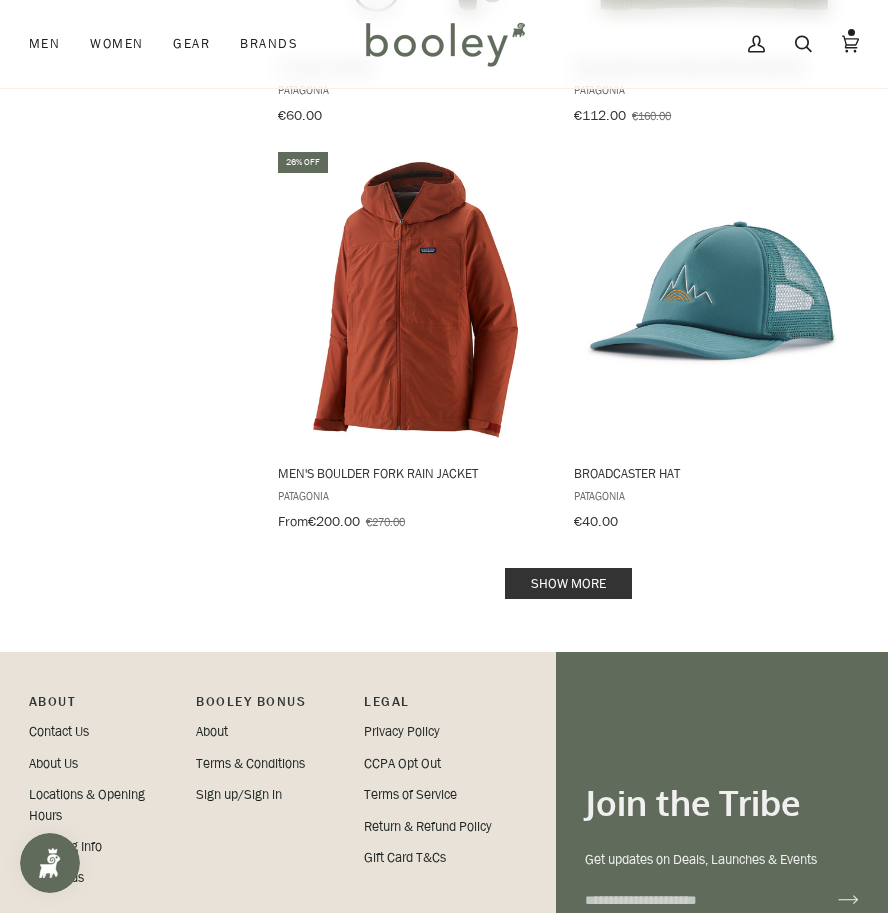 click on "Show more" at bounding box center [568, 583] 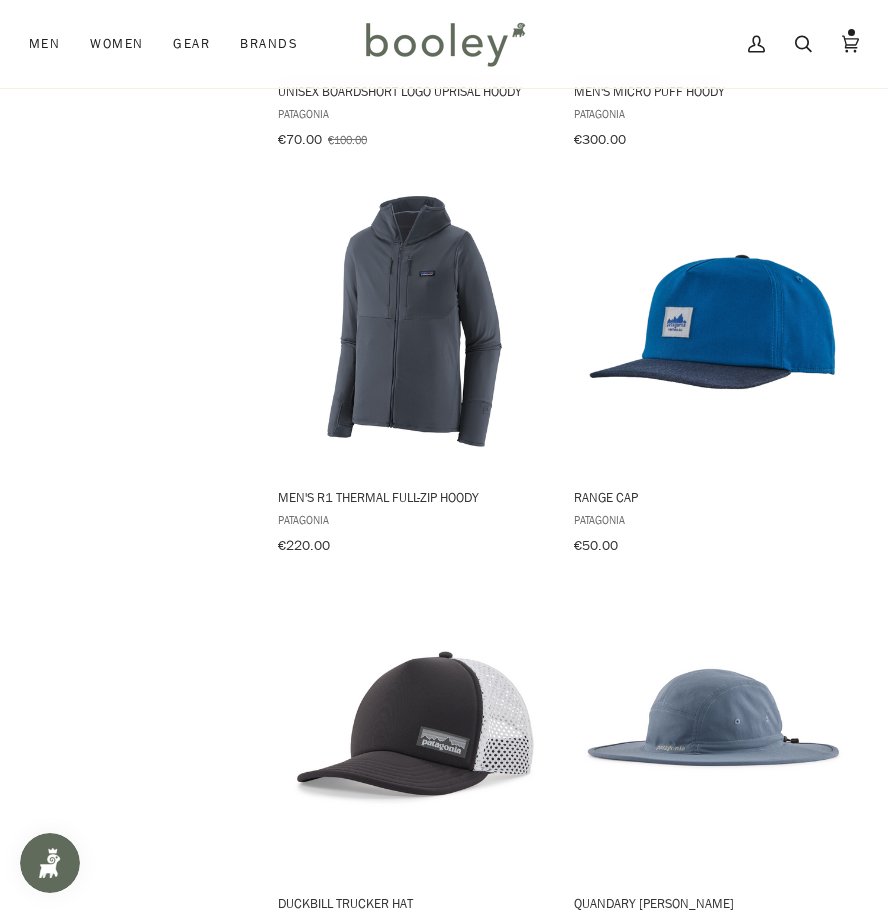 scroll, scrollTop: 8900, scrollLeft: 0, axis: vertical 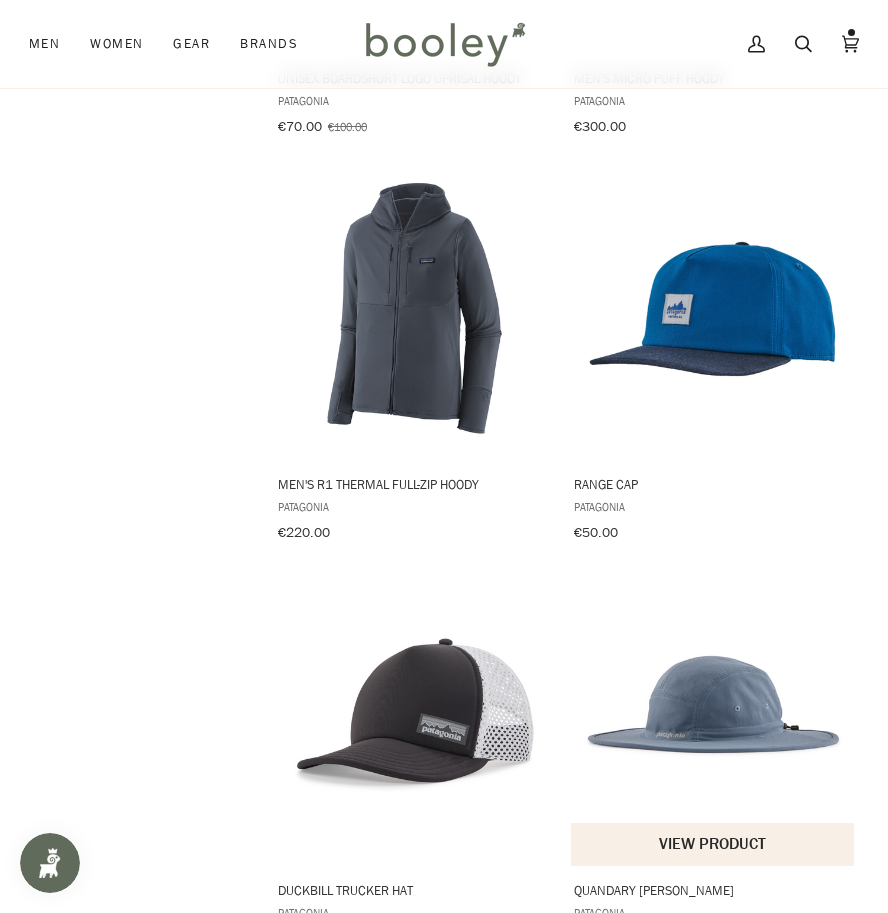 click at bounding box center (713, 716) 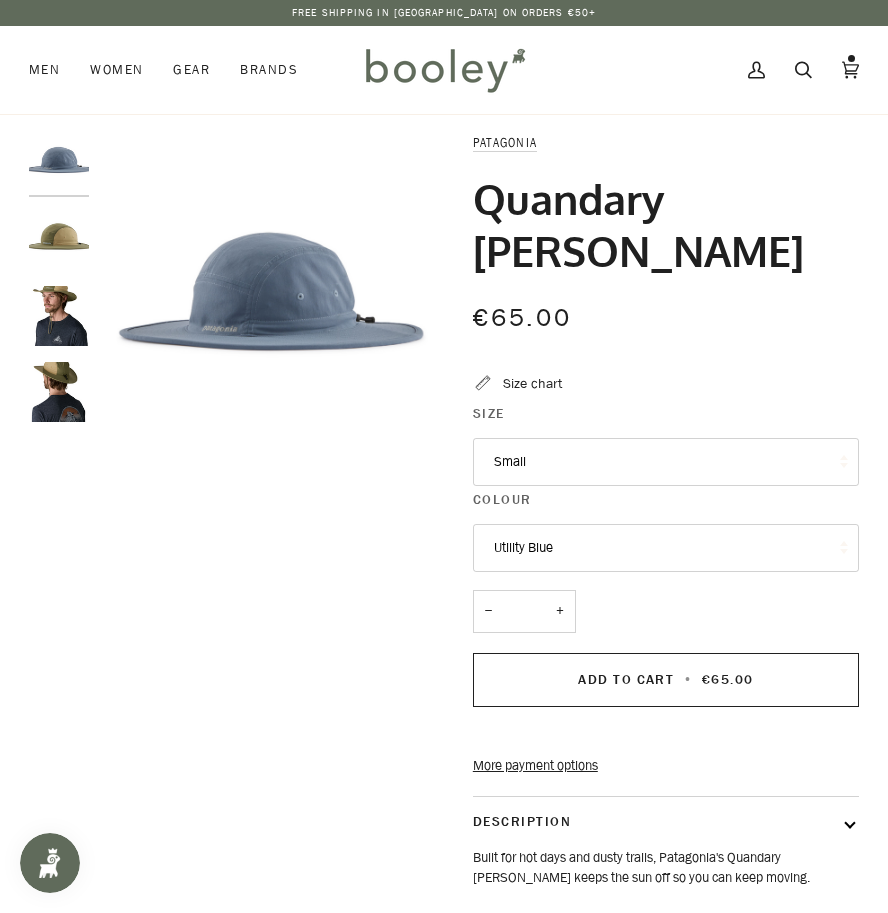 scroll, scrollTop: 0, scrollLeft: 0, axis: both 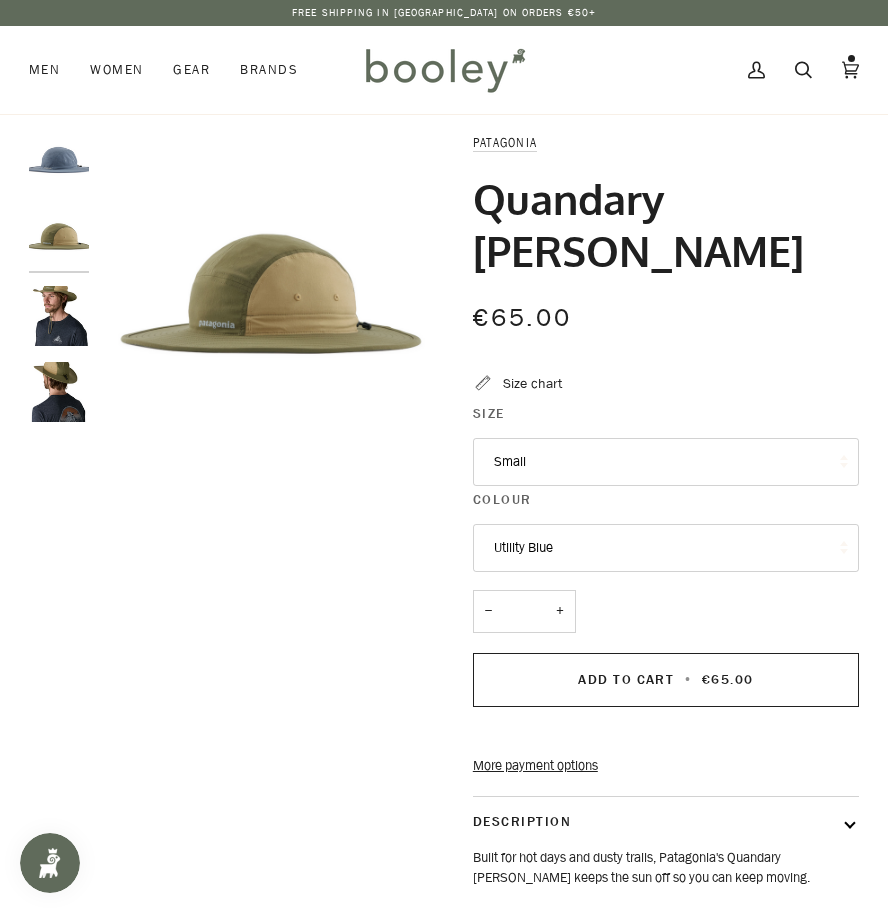 click at bounding box center (59, 316) 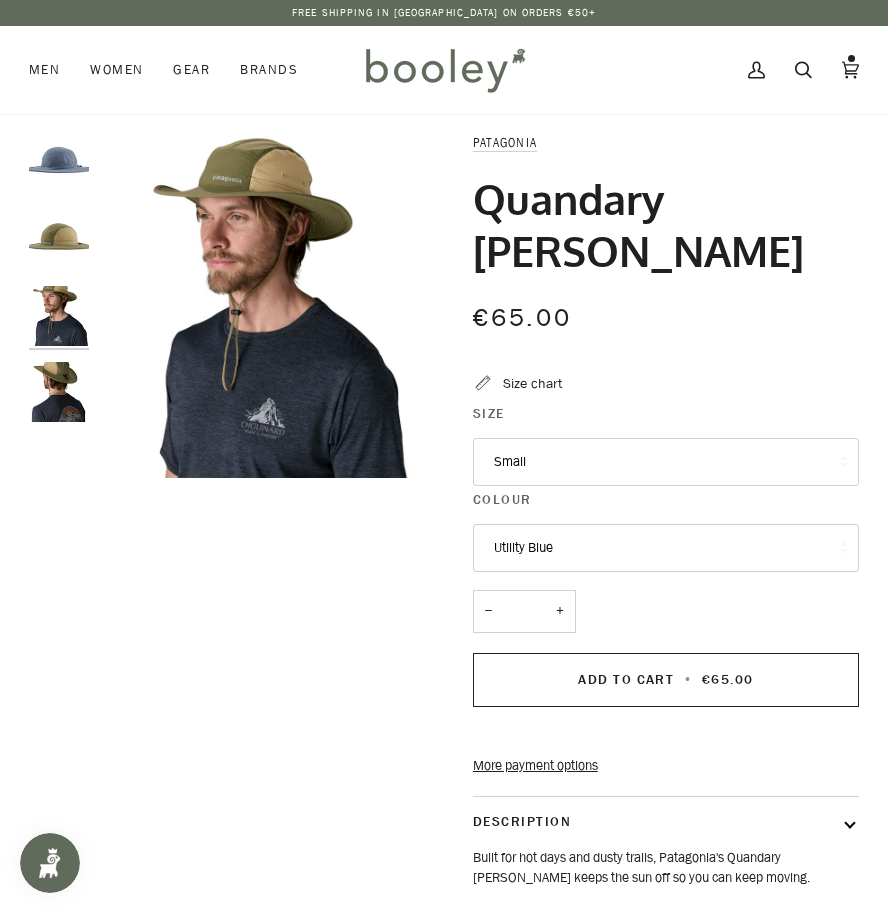 click at bounding box center (59, 392) 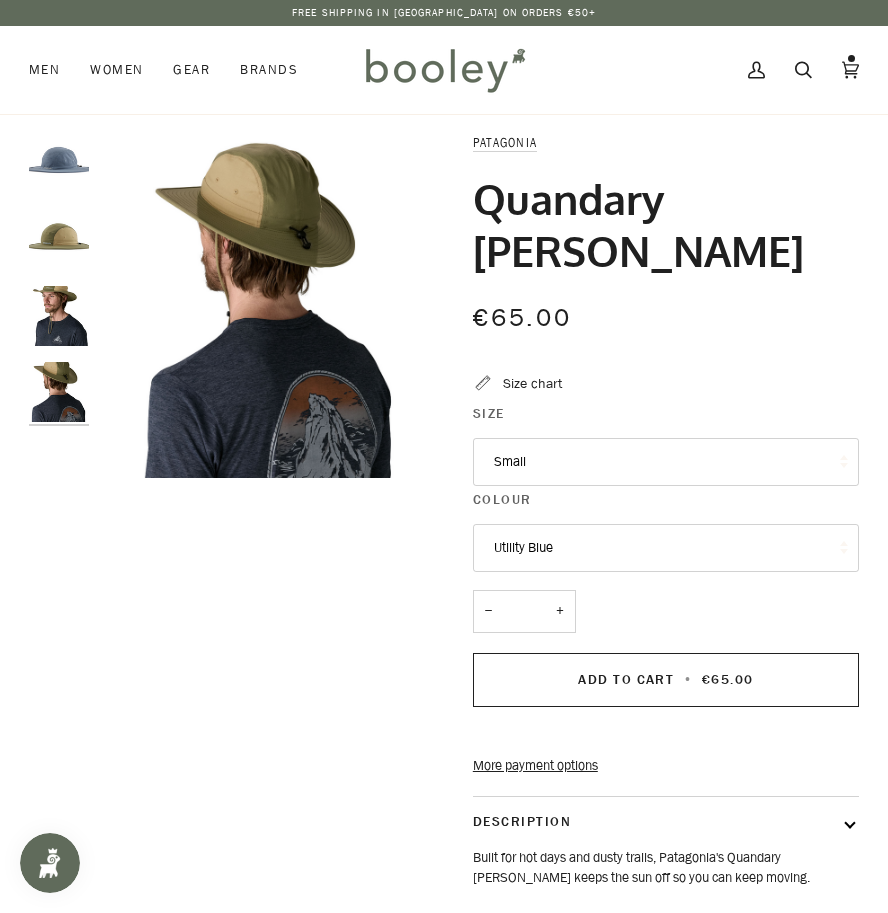 click on "Zoom
Zoom
Zoom" at bounding box center [444, 637] 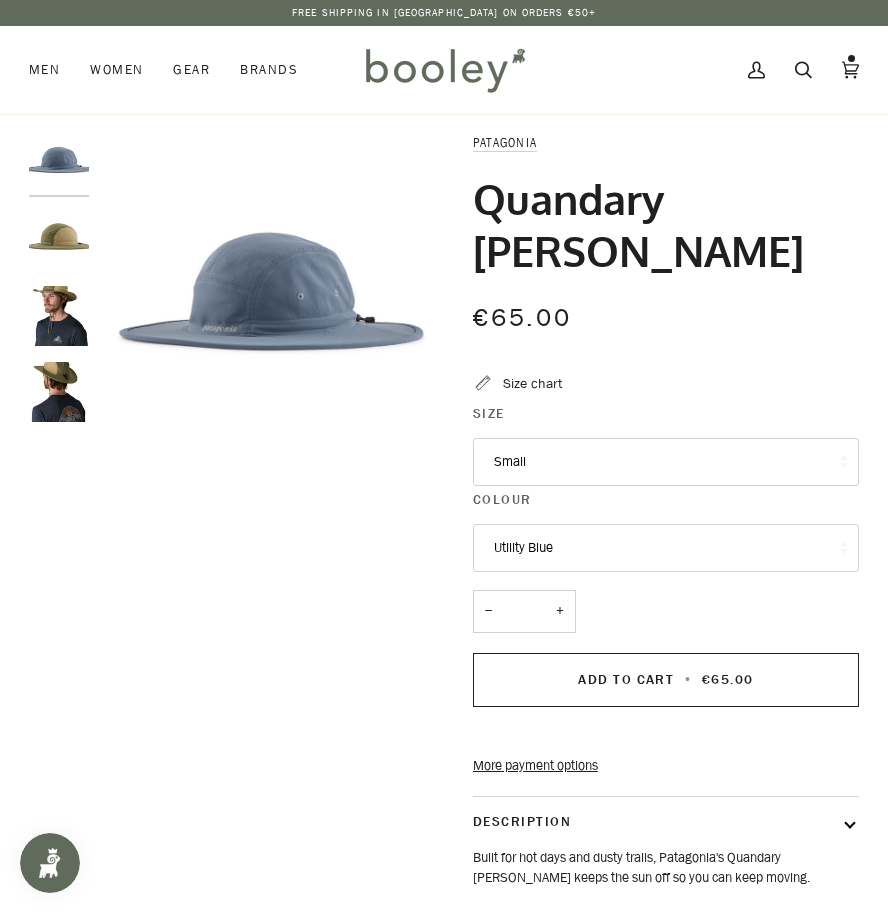 click on "Utility Blue" at bounding box center (666, 548) 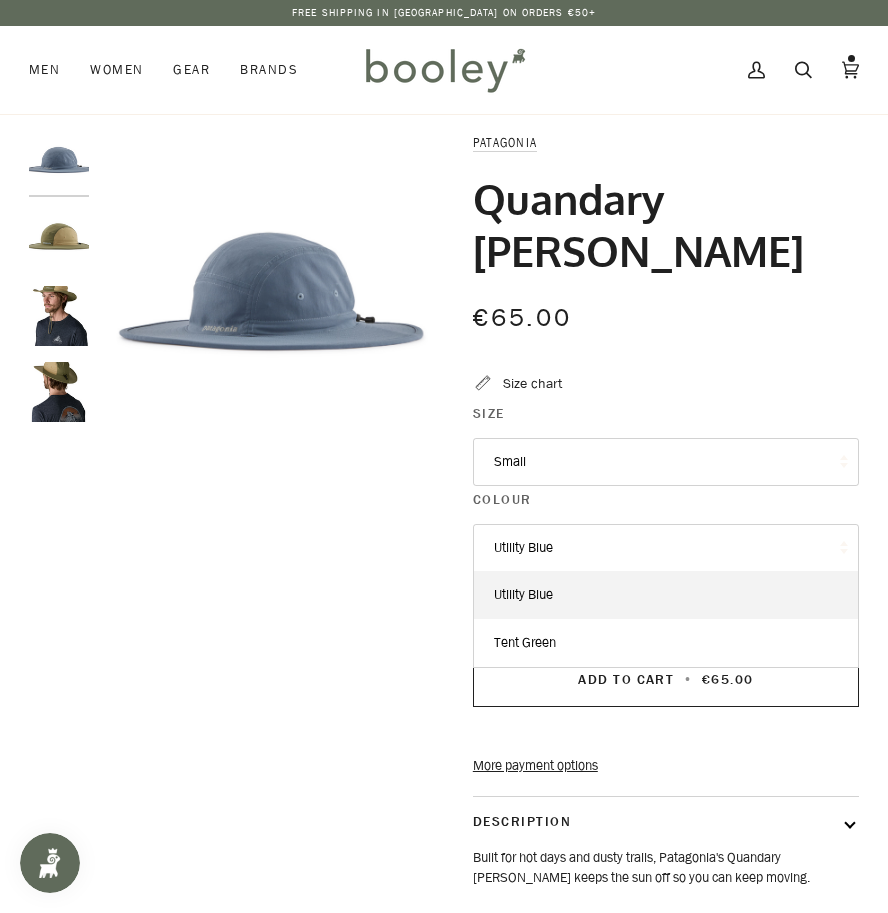 click on "Zoom
Zoom
Zoom" at bounding box center (444, 637) 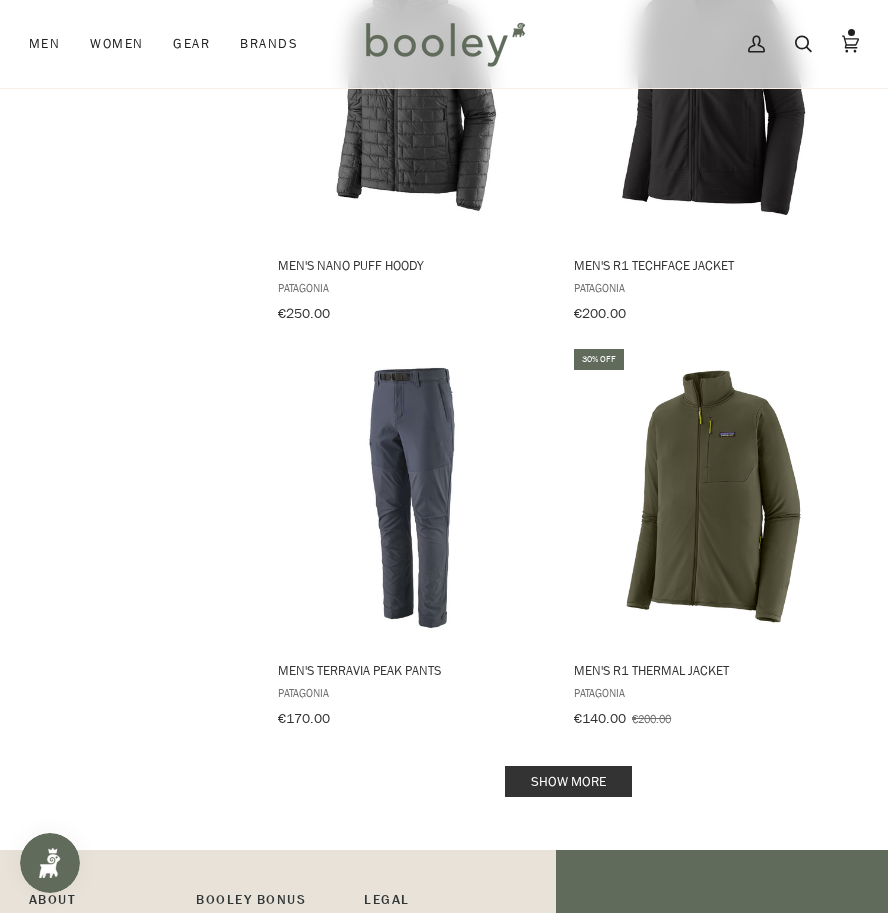 scroll, scrollTop: 11970, scrollLeft: 0, axis: vertical 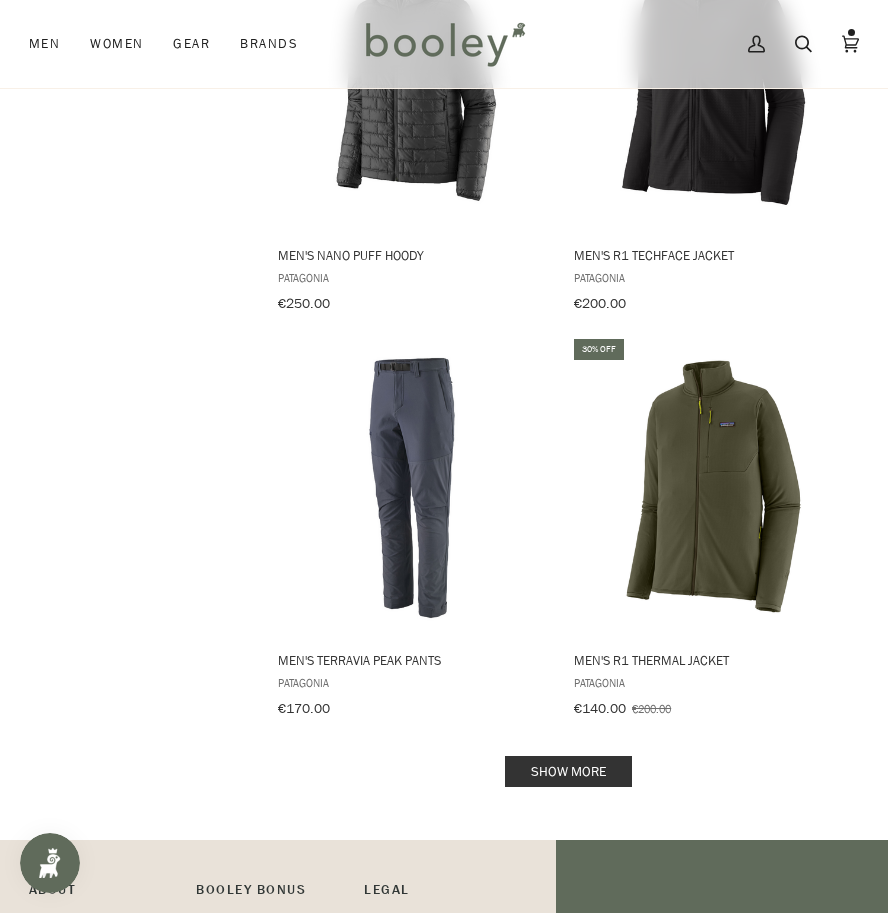 click on "Show more" at bounding box center [568, 771] 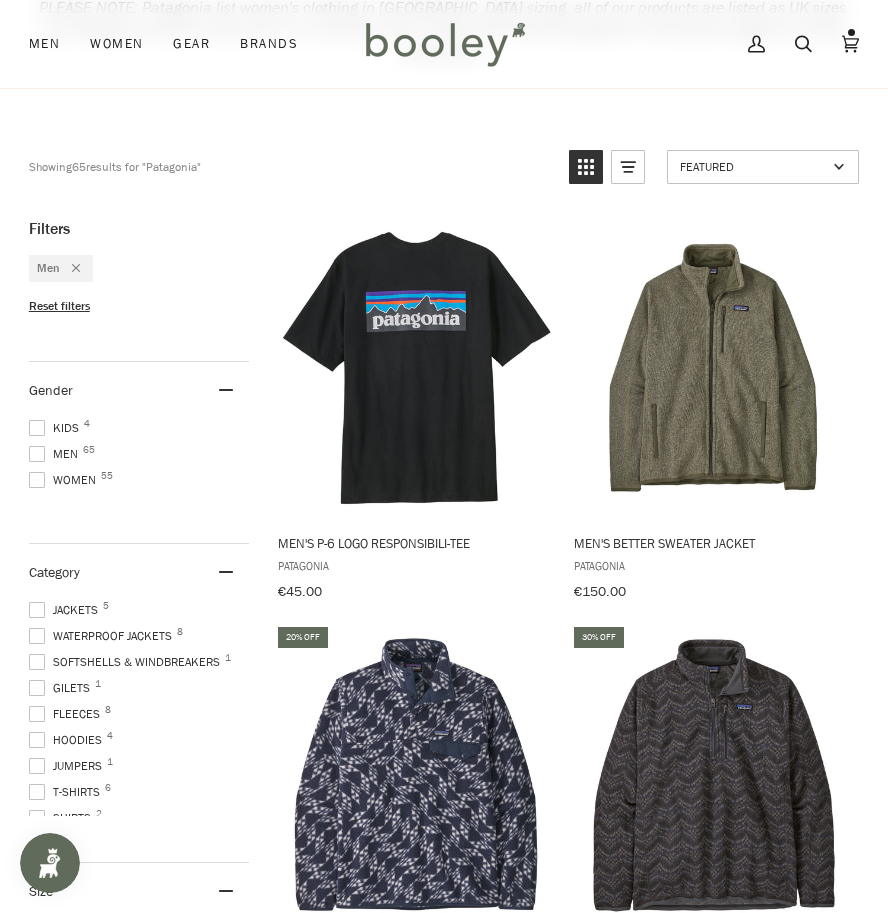 scroll, scrollTop: 0, scrollLeft: 0, axis: both 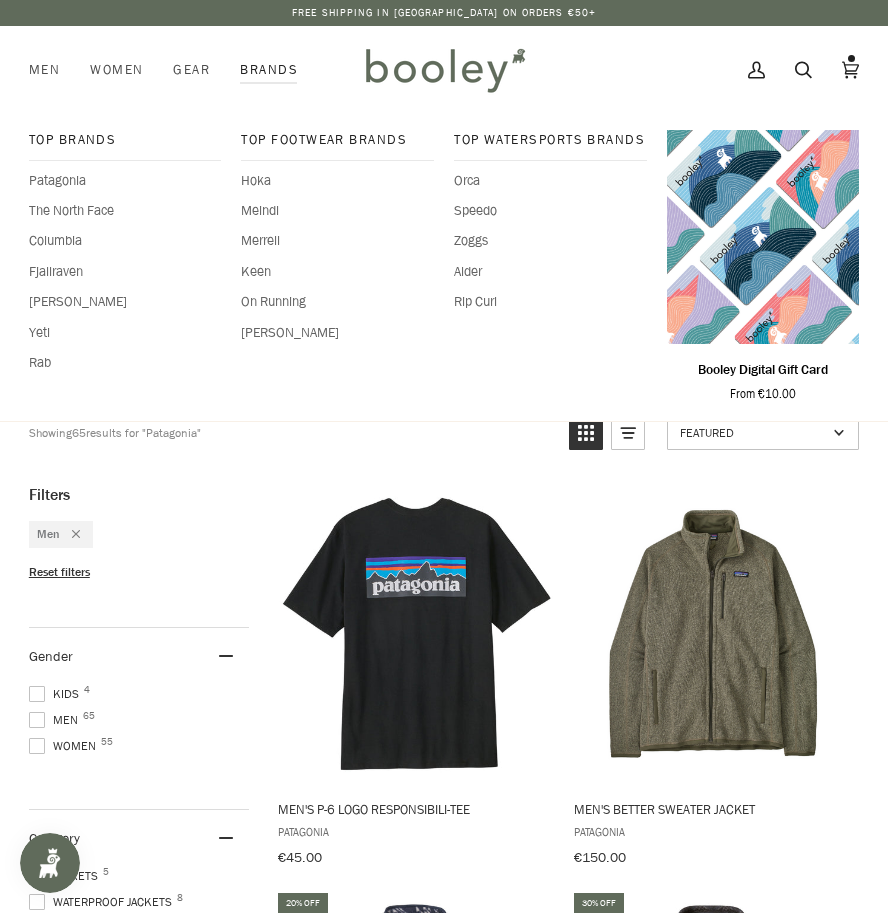 click on "Brands" at bounding box center [269, 70] 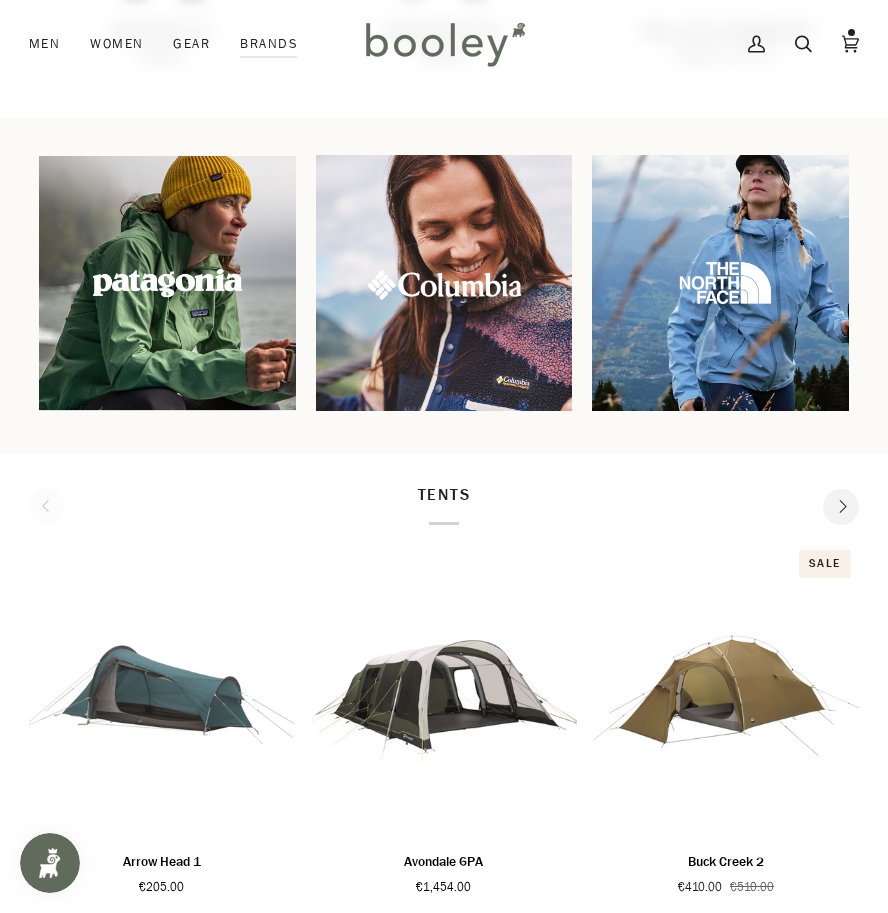 scroll, scrollTop: 1300, scrollLeft: 0, axis: vertical 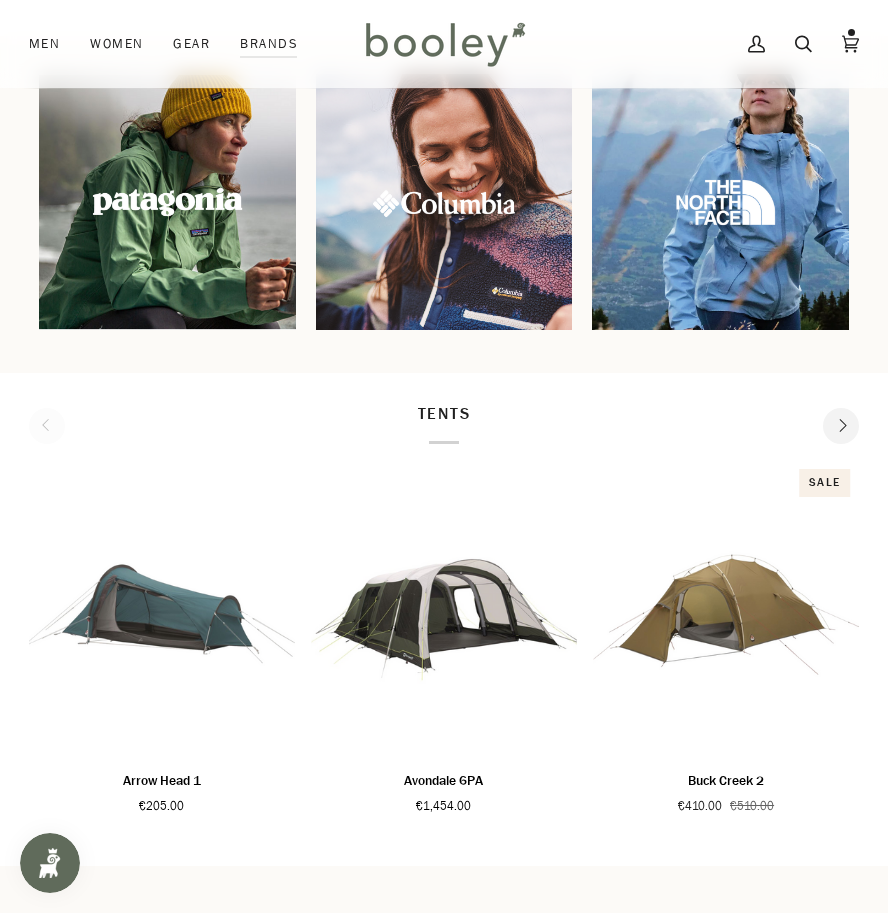 click at bounding box center [720, 201] 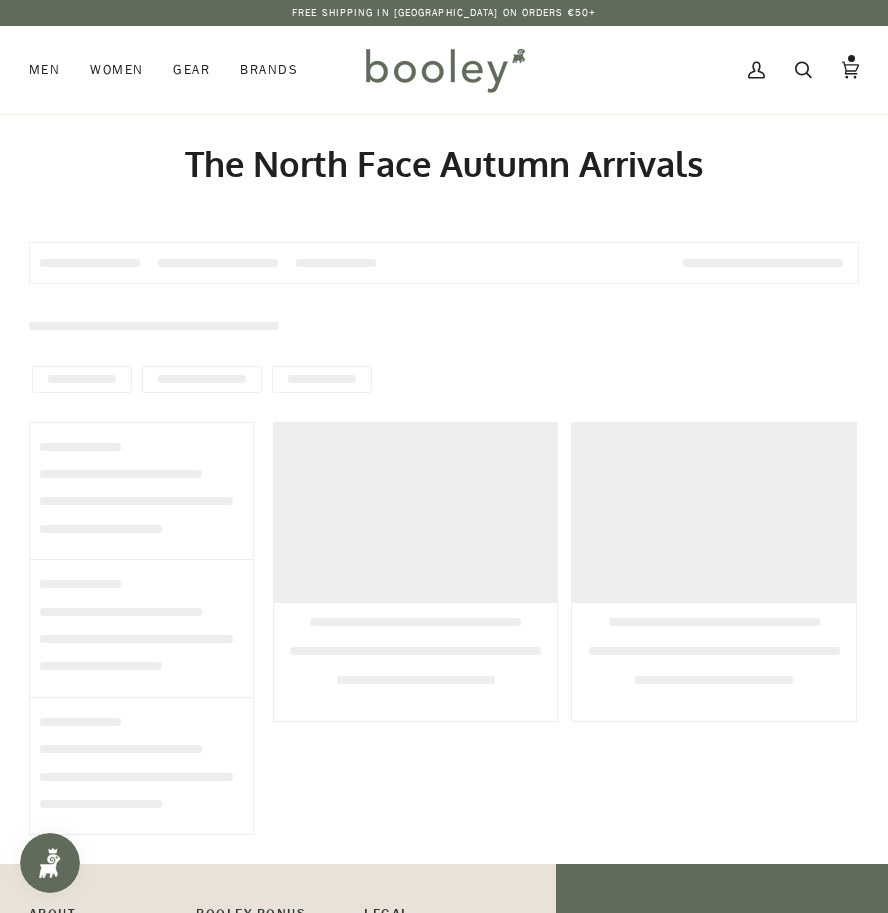 scroll, scrollTop: 0, scrollLeft: 0, axis: both 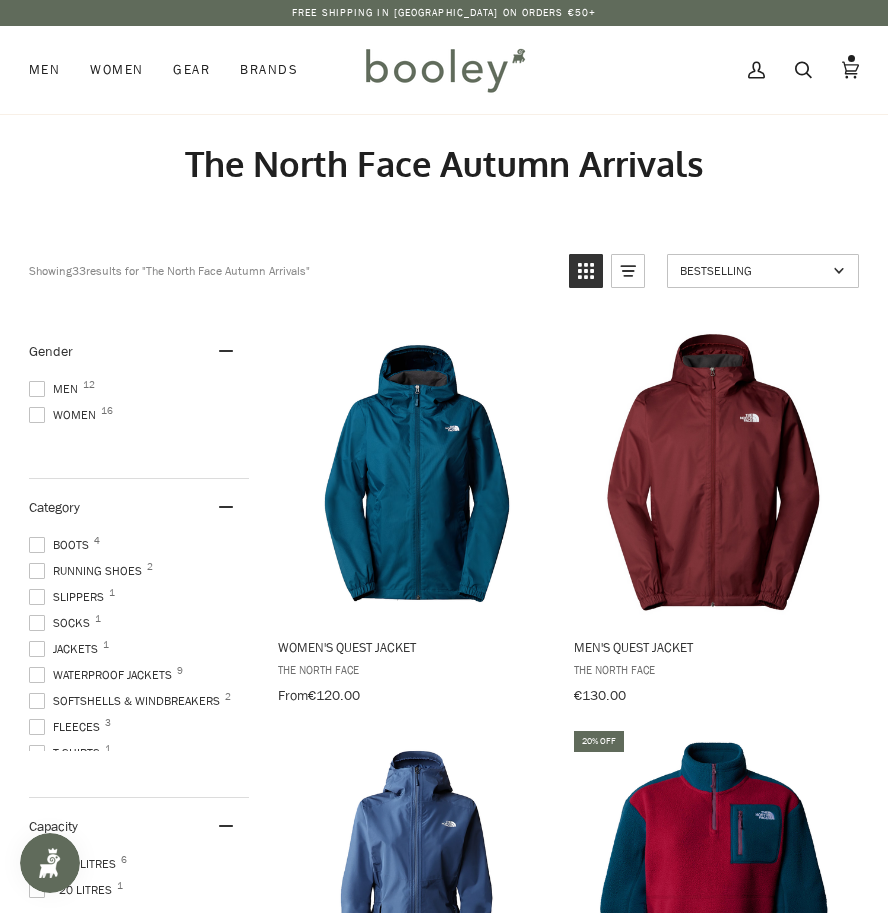 click at bounding box center (37, 389) 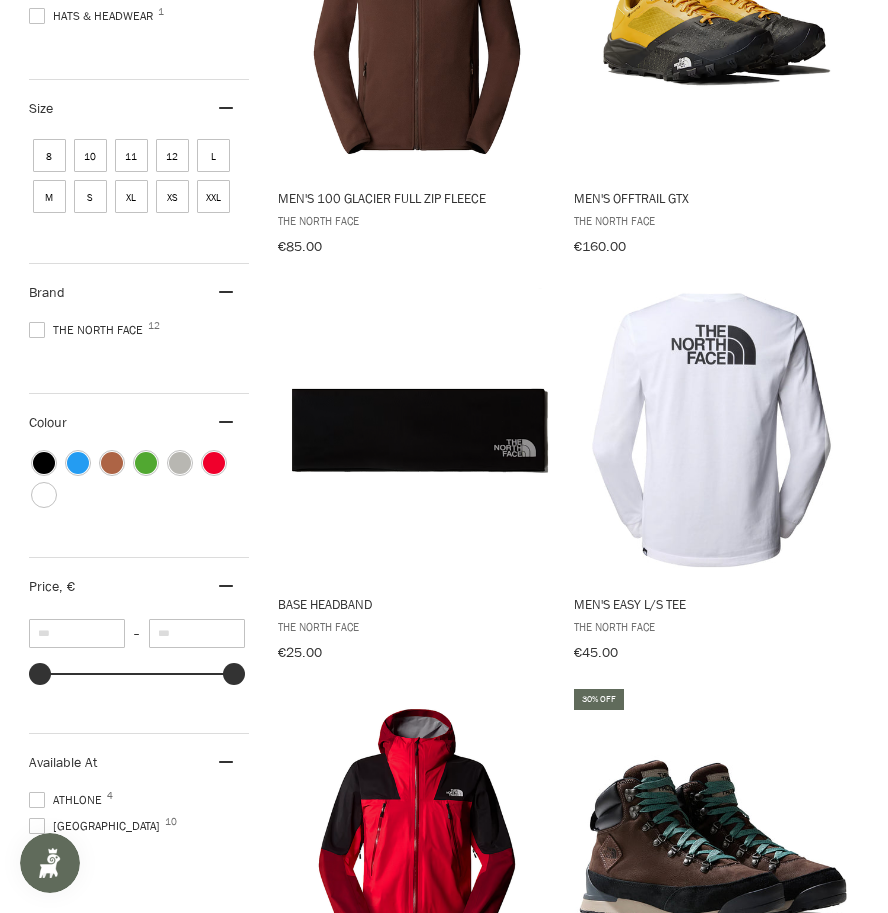 scroll, scrollTop: 0, scrollLeft: 0, axis: both 